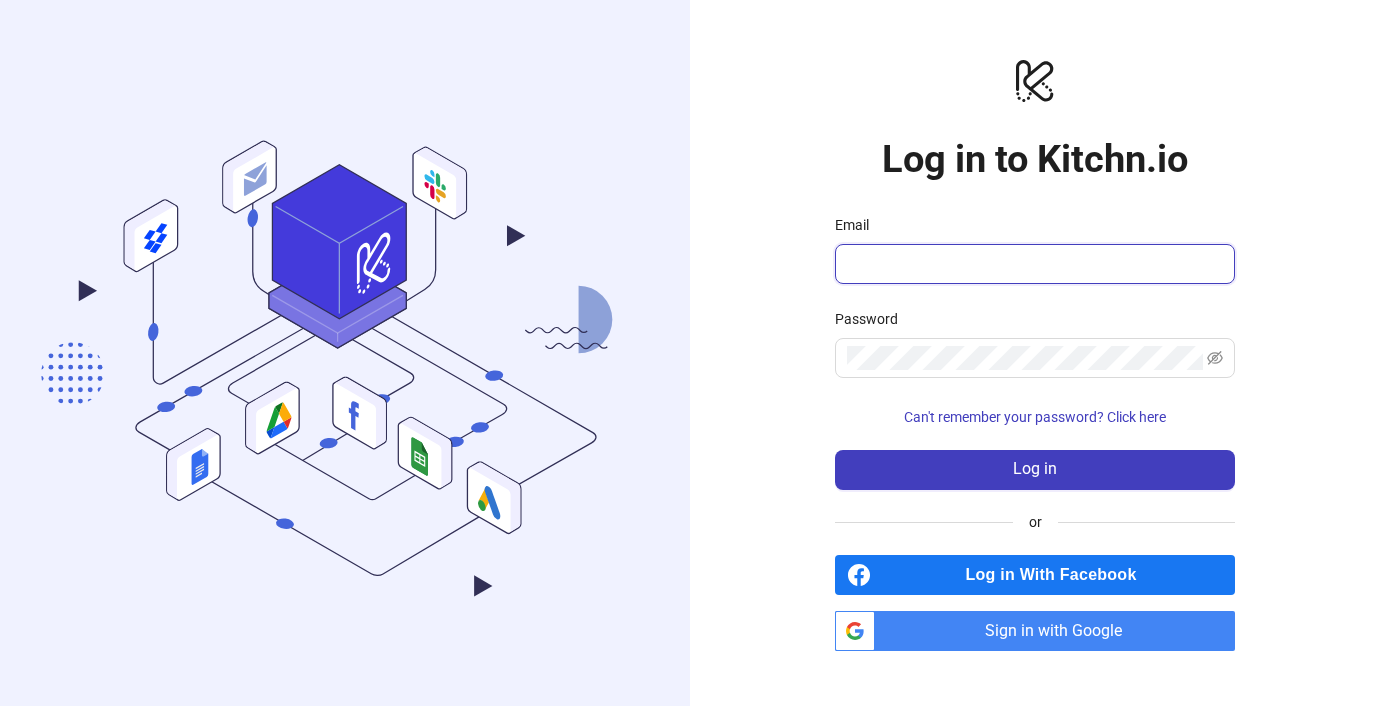 scroll, scrollTop: 0, scrollLeft: 0, axis: both 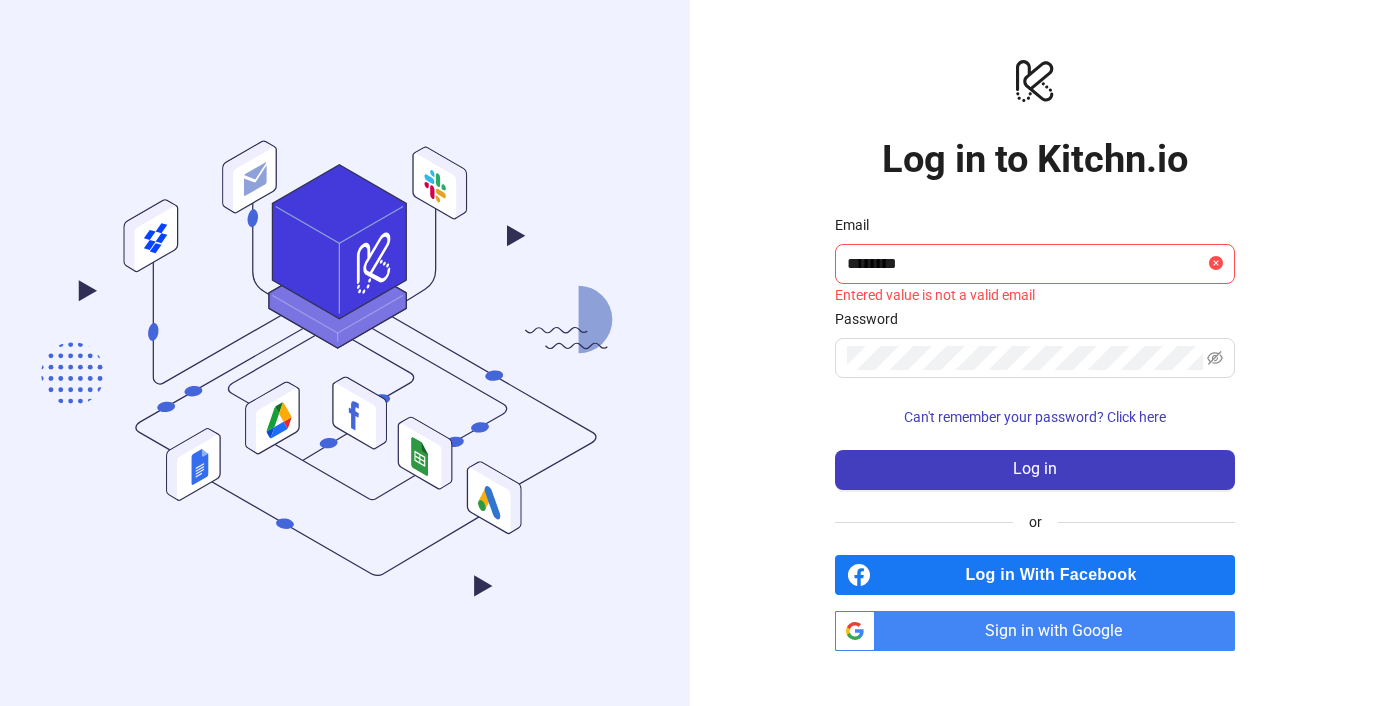 click on "Sign in with Google" at bounding box center [1059, 631] 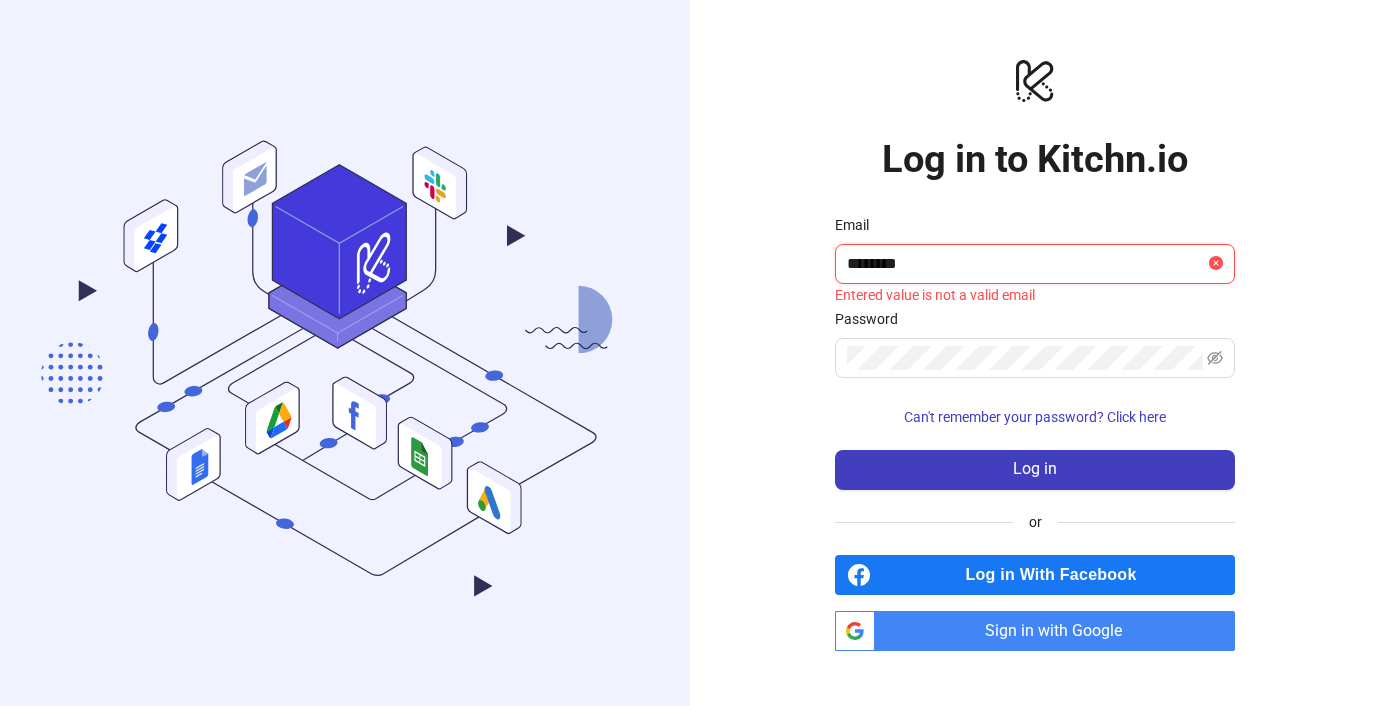 click on "********" at bounding box center (1026, 264) 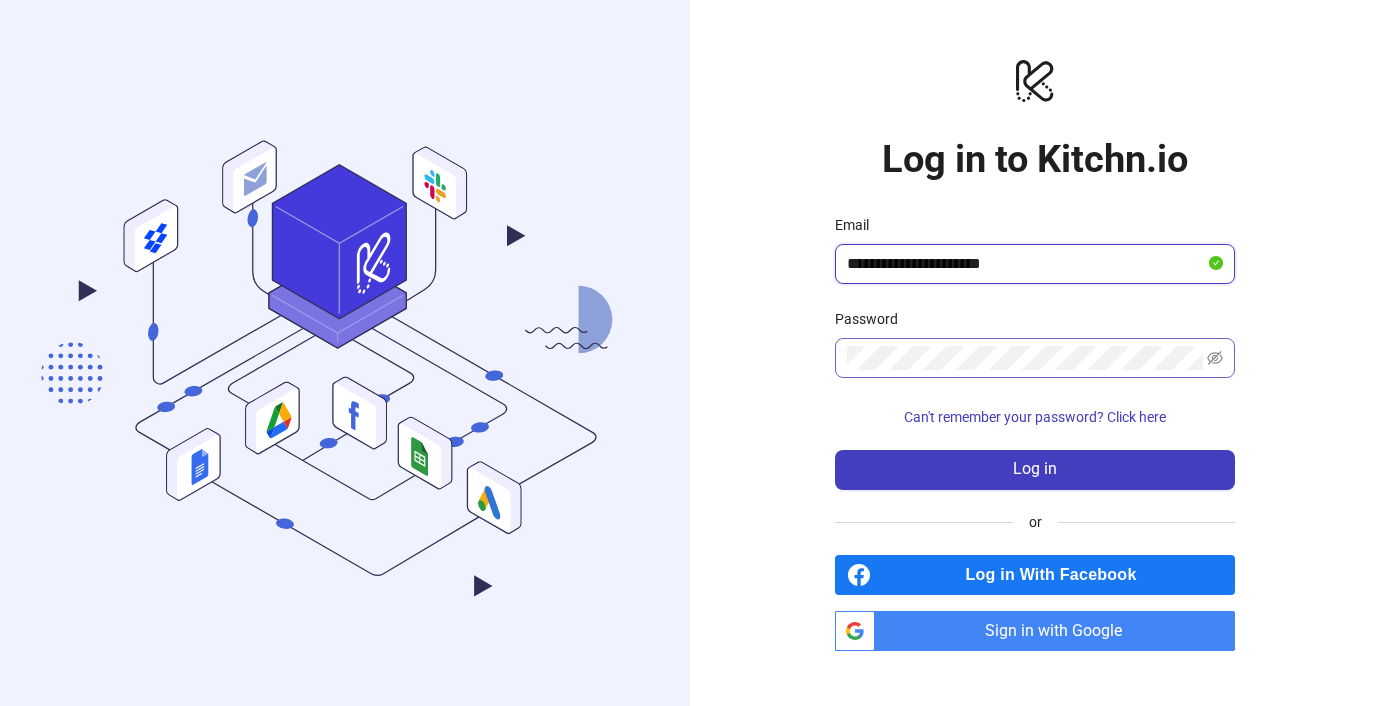 type on "**********" 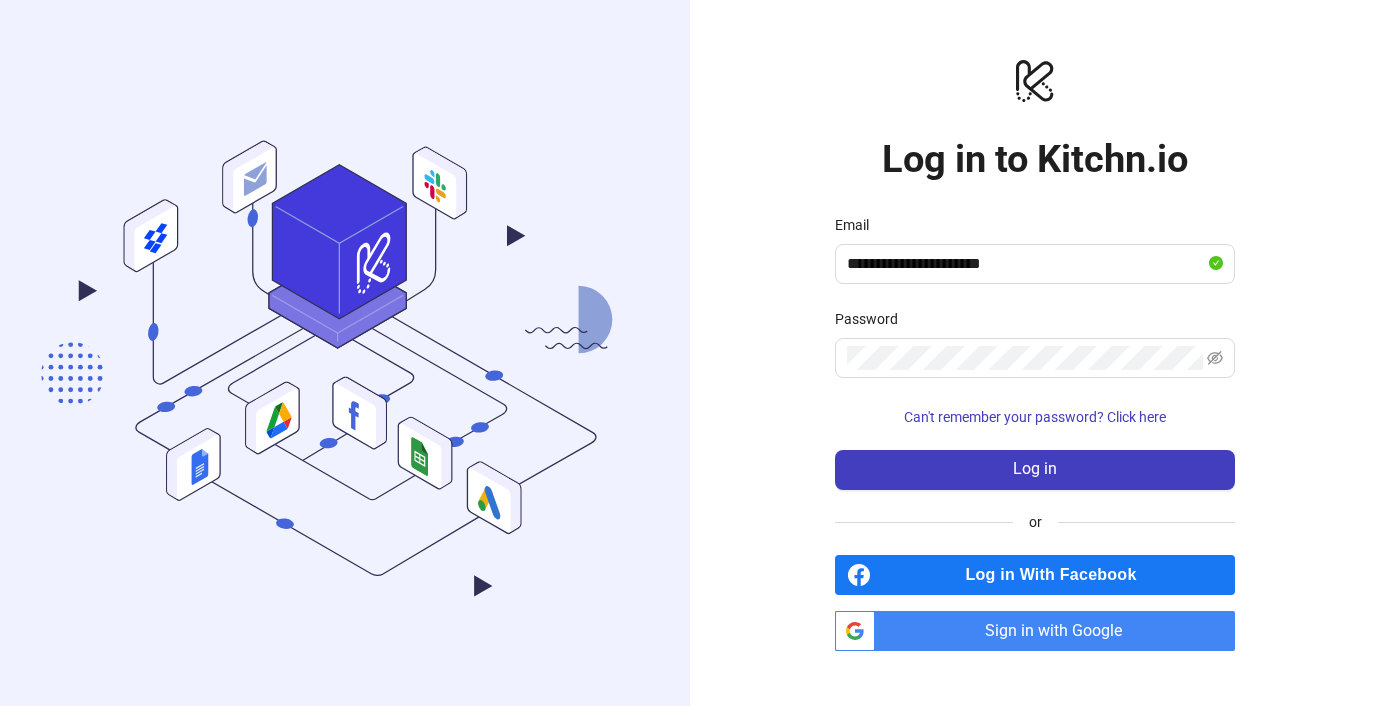 click on "Sign in with Google" at bounding box center [1059, 631] 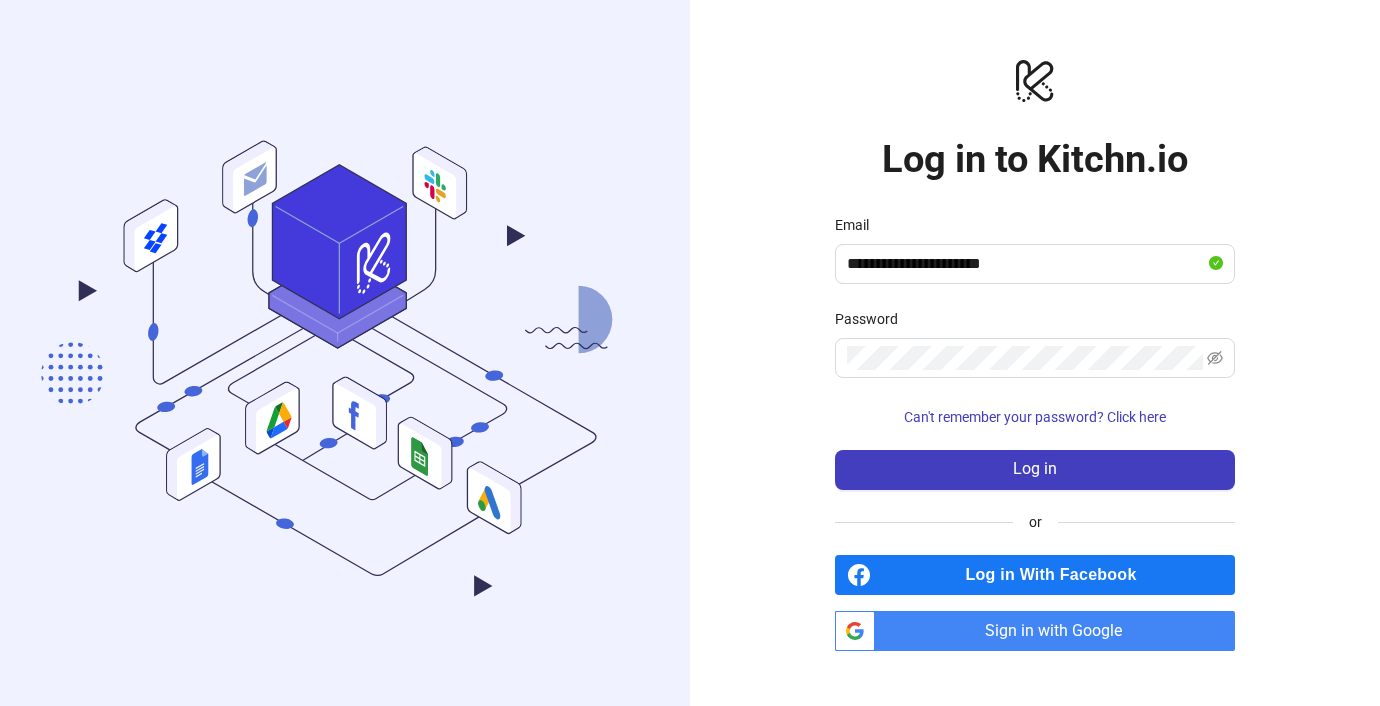 click on "btn_google_dark_normal_ios Created with Sketch. Sign in with Google" at bounding box center (1035, 631) 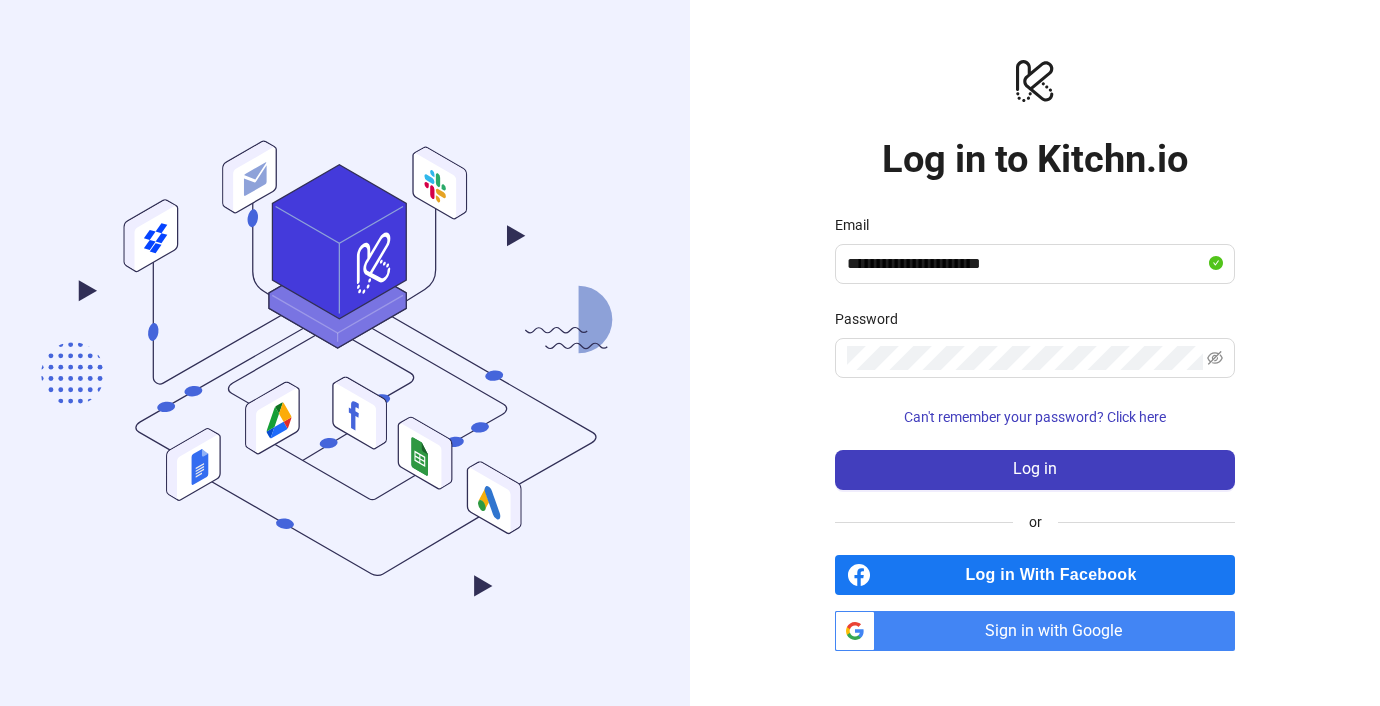 click on "Sign in with Google" at bounding box center [1059, 631] 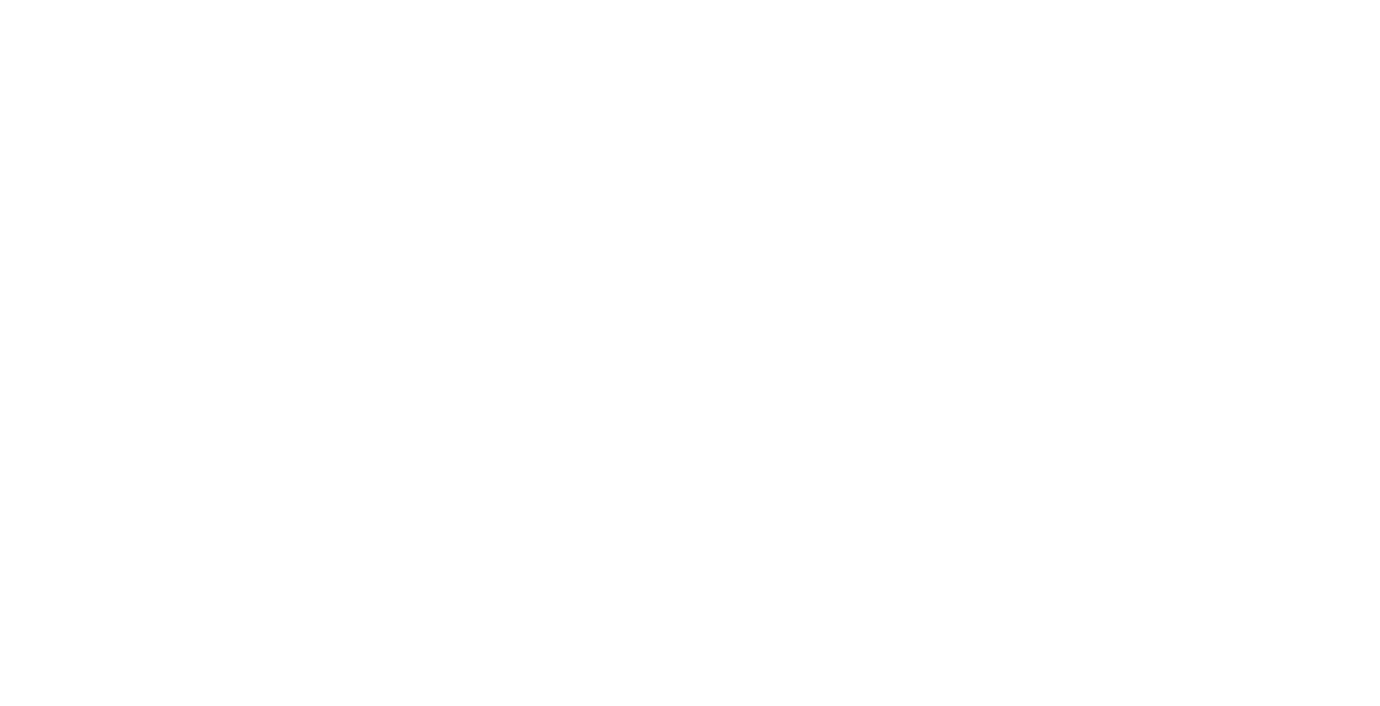 scroll, scrollTop: 0, scrollLeft: 0, axis: both 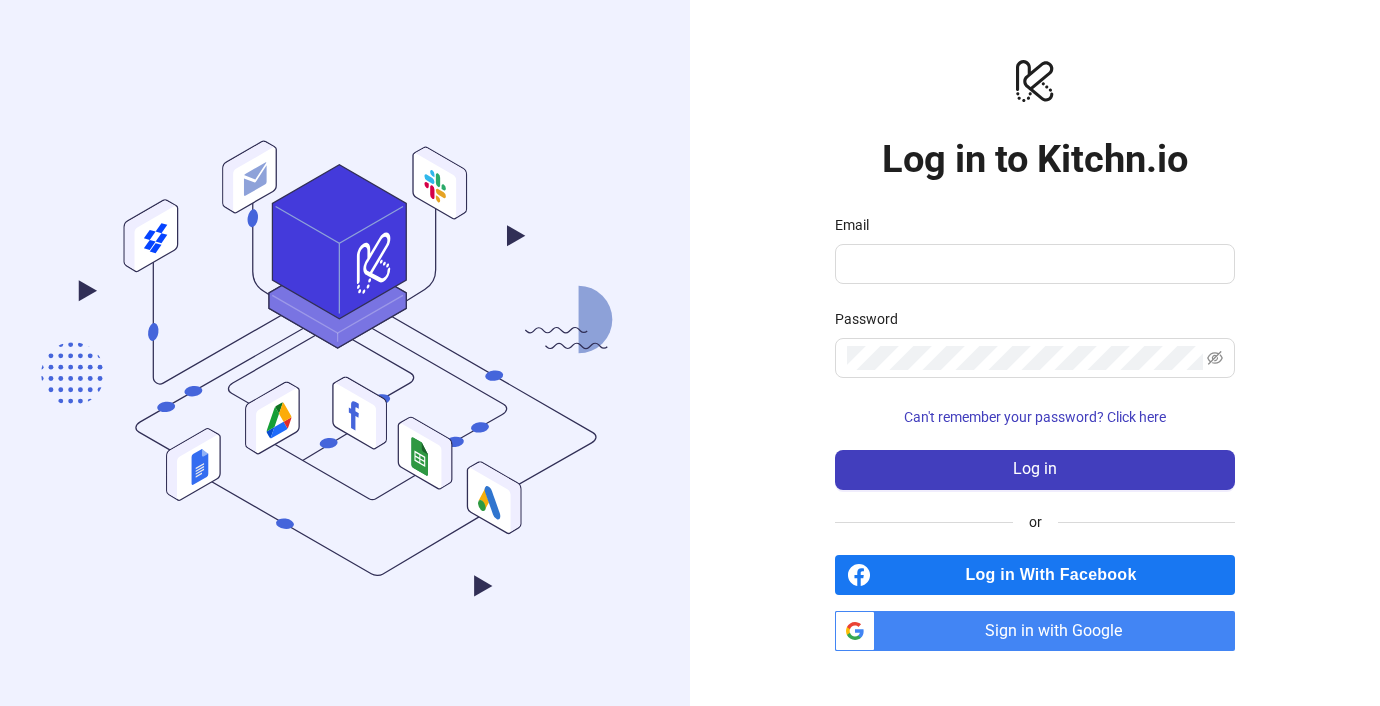 click on "Sign in with Google" at bounding box center [1059, 631] 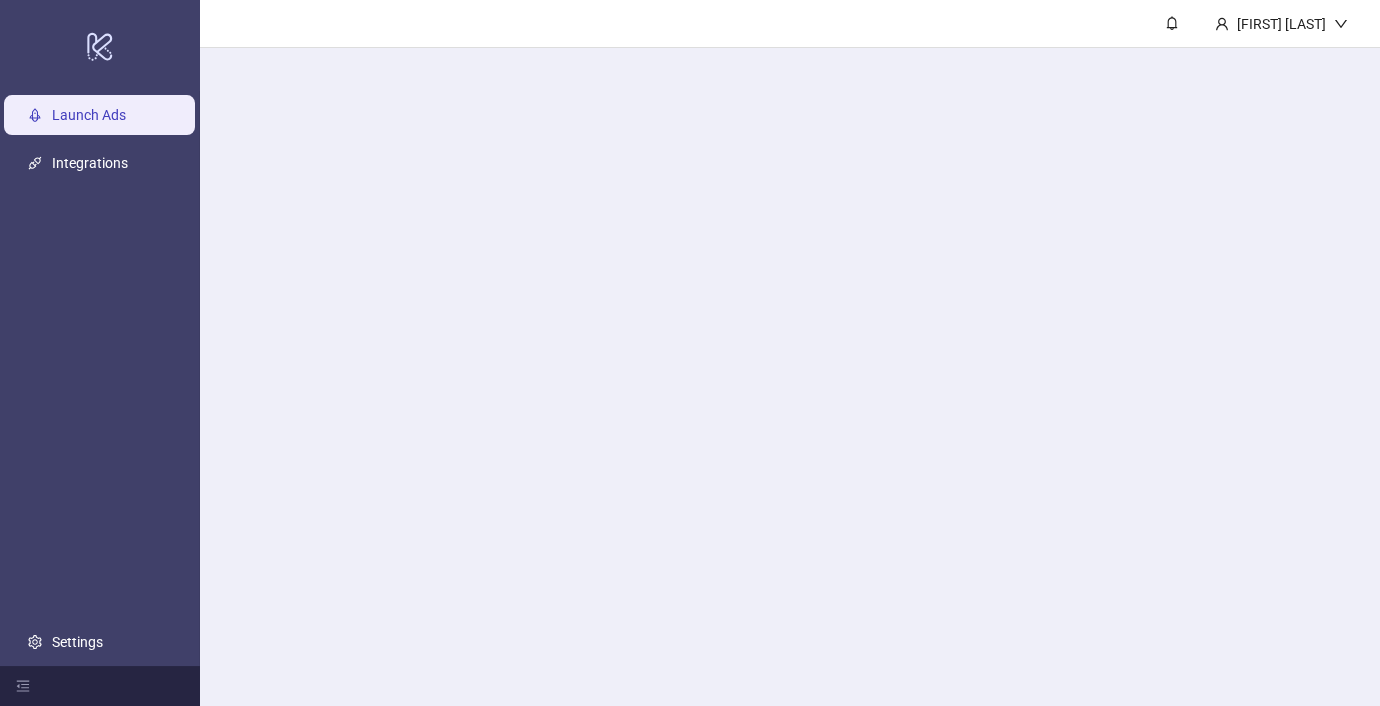 scroll, scrollTop: 0, scrollLeft: 0, axis: both 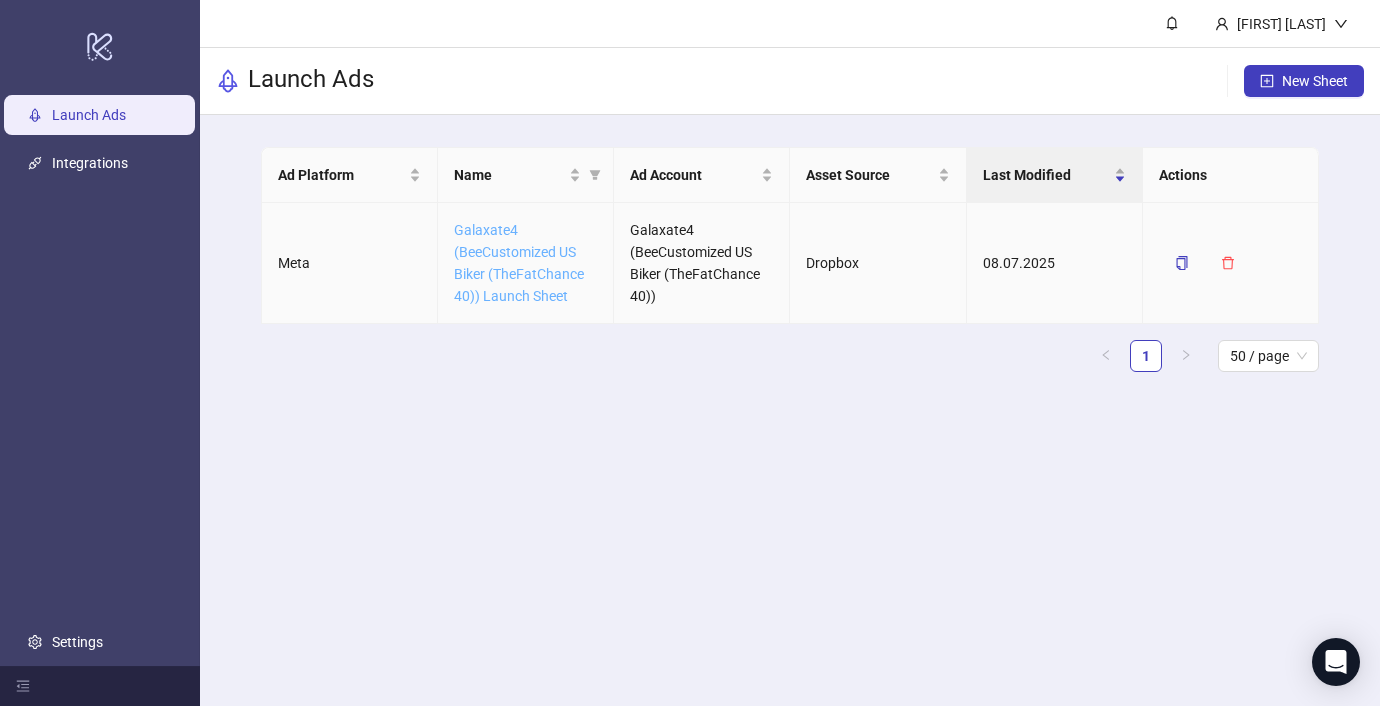 click on "Galaxate4 (BeeCustomized US Biker (TheFatChance 40)) Launch Sheet" at bounding box center (519, 263) 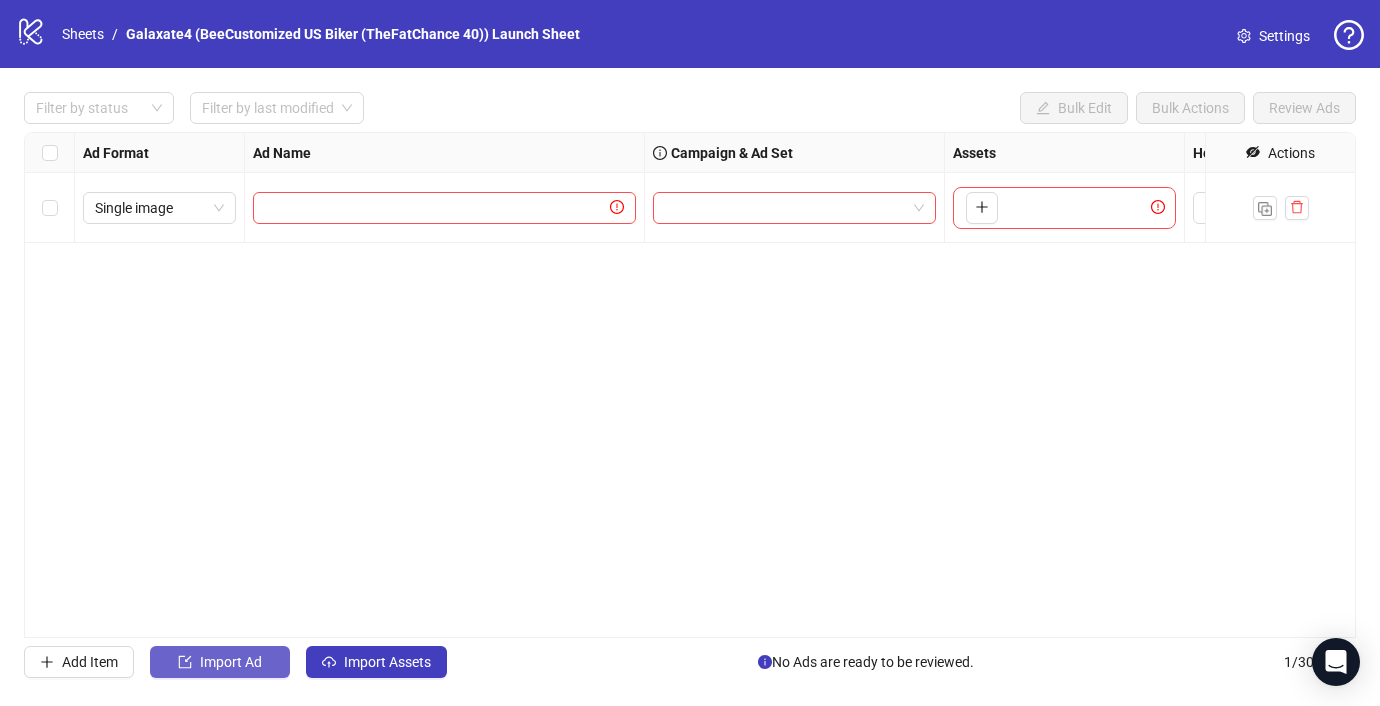 click on "Import Ad" at bounding box center (220, 662) 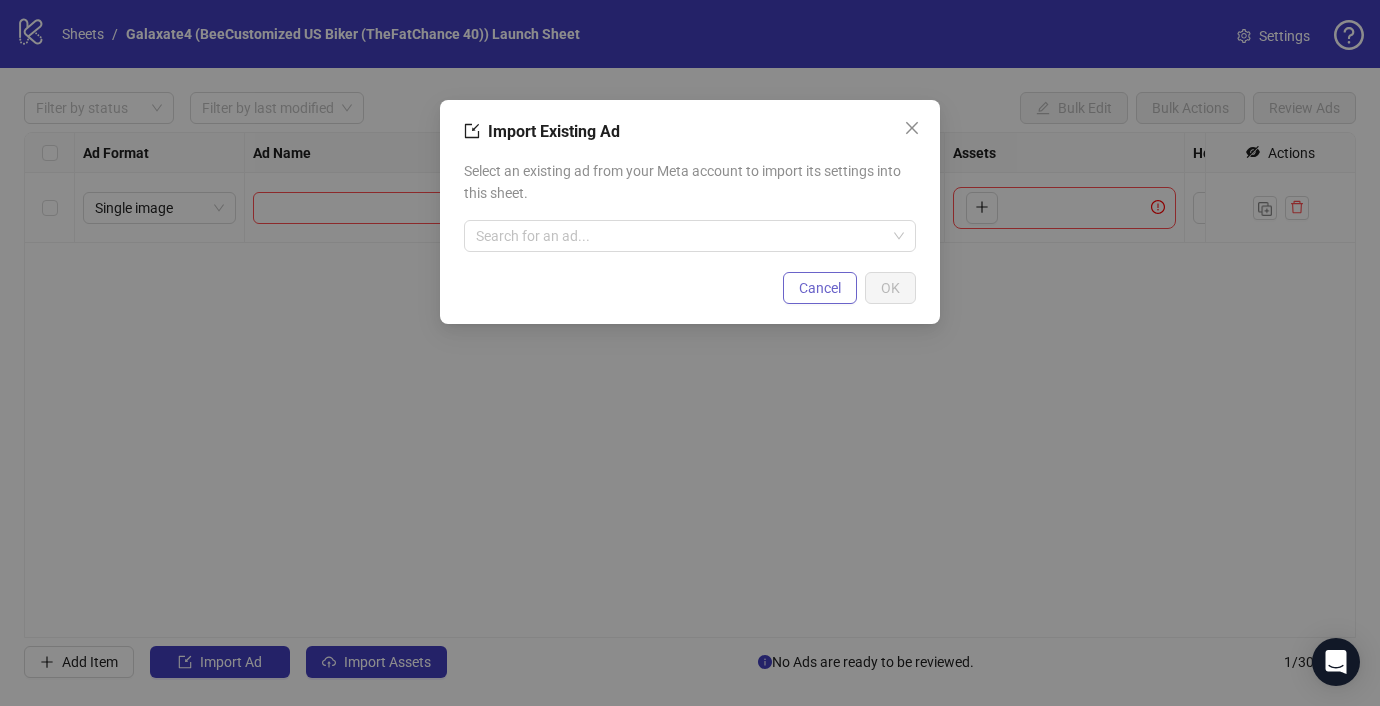 click on "Cancel" at bounding box center (820, 288) 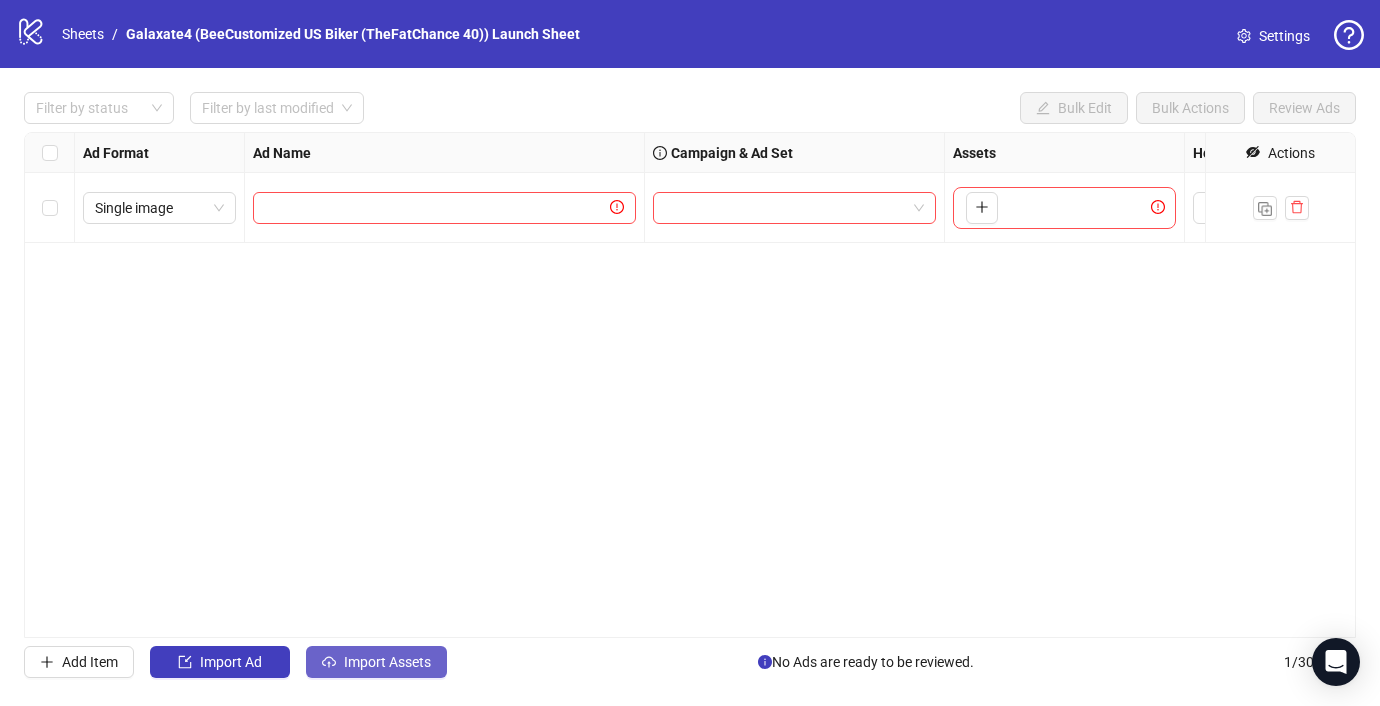 click on "Import Assets" at bounding box center (231, 662) 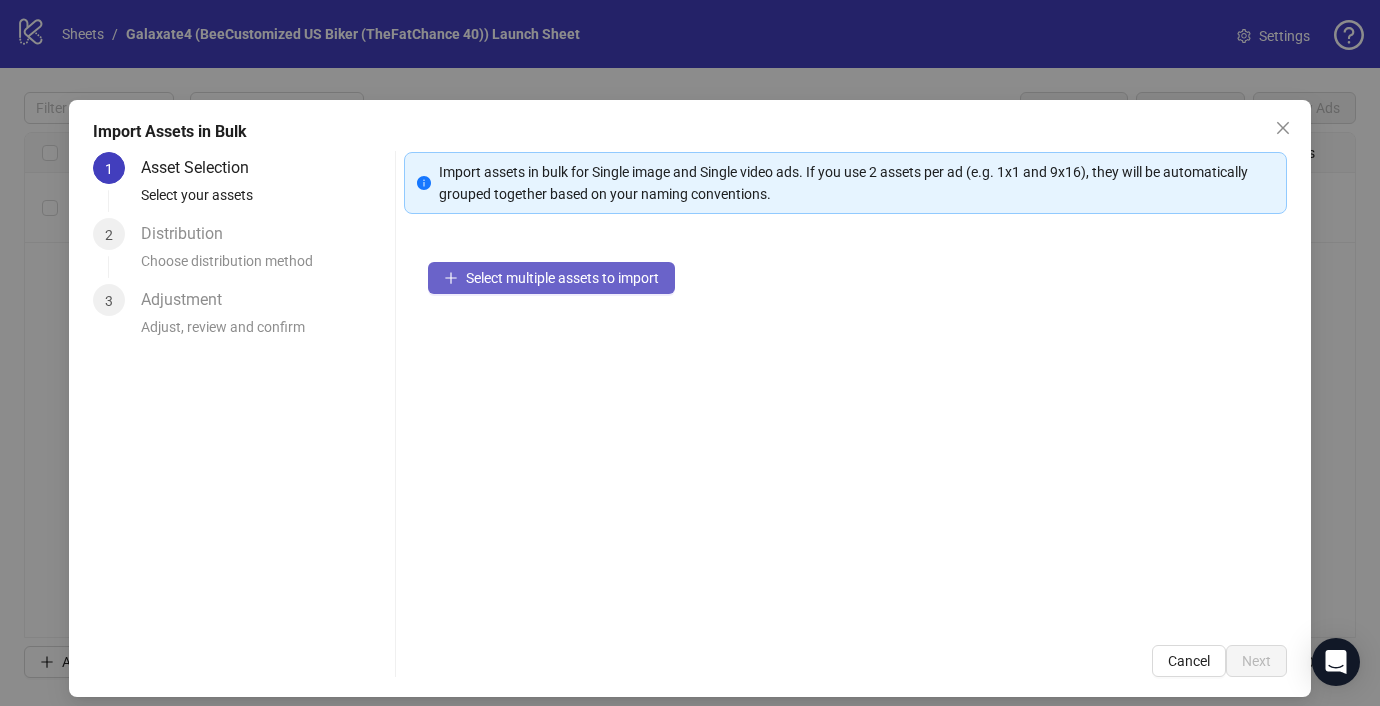 click on "Select multiple assets to import" at bounding box center (562, 278) 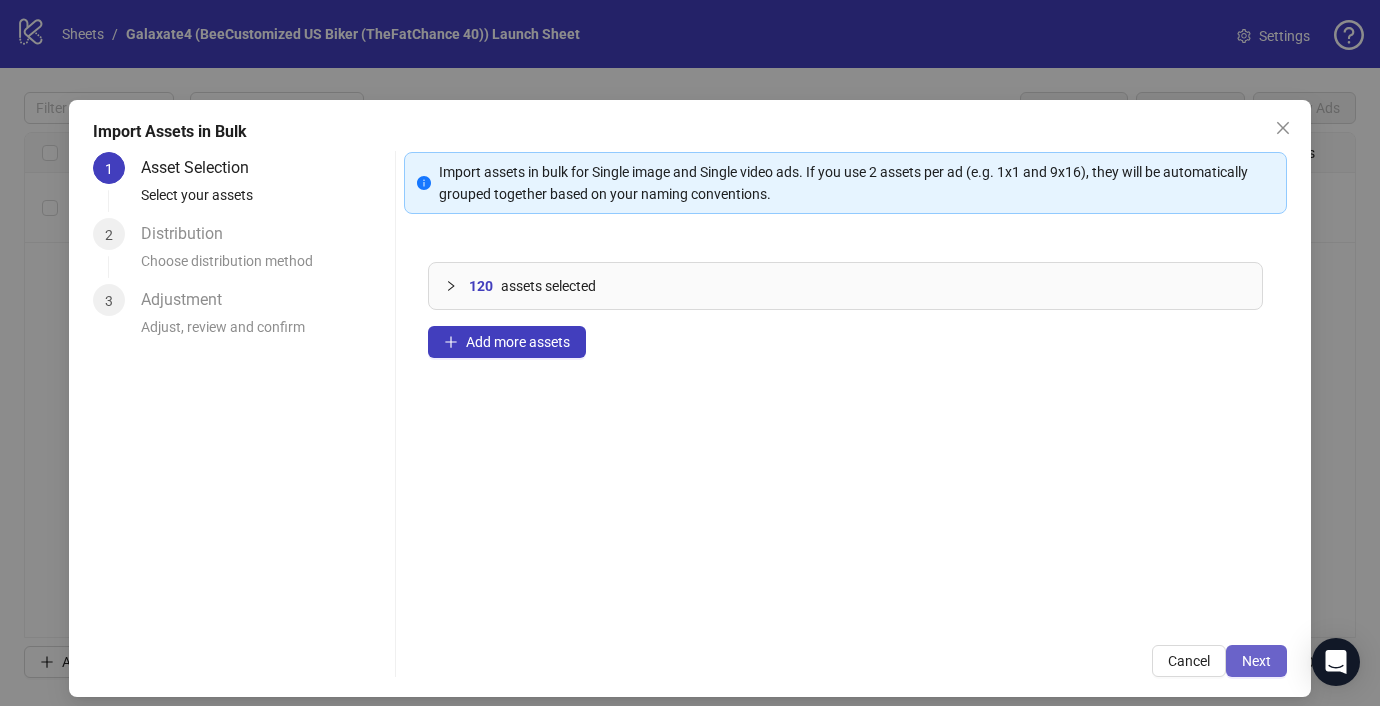 click on "Next" at bounding box center [1256, 661] 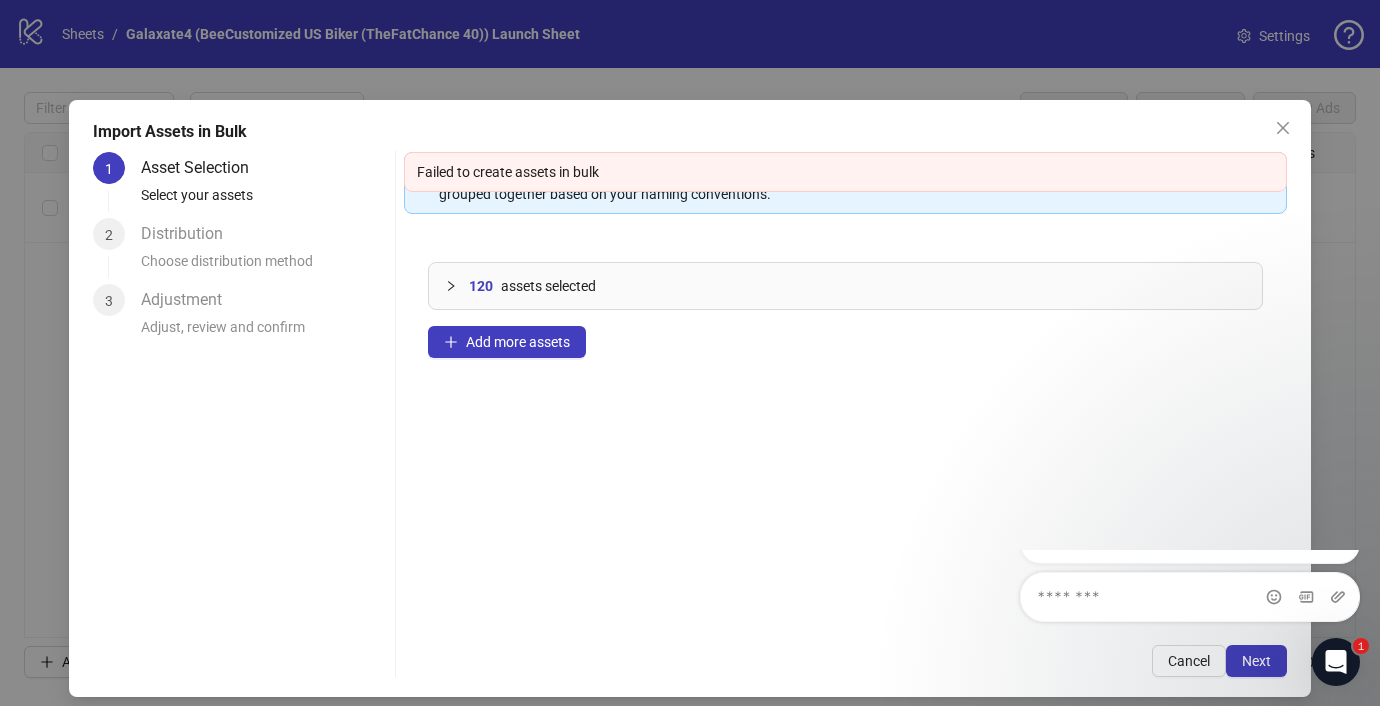 scroll, scrollTop: 0, scrollLeft: 0, axis: both 